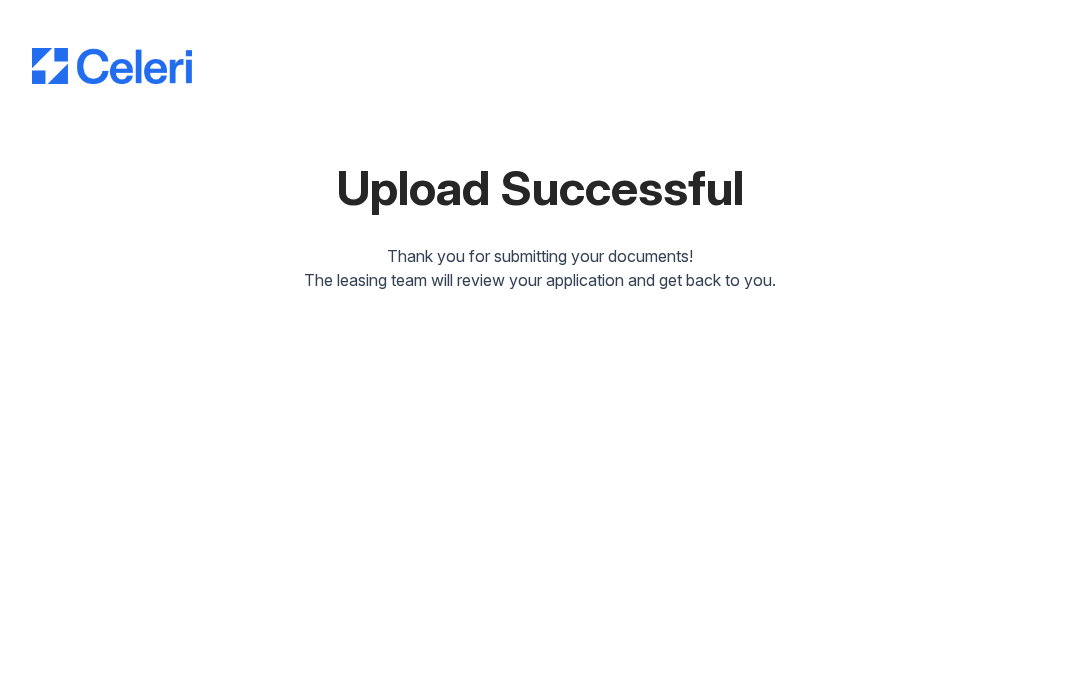 scroll, scrollTop: 0, scrollLeft: 0, axis: both 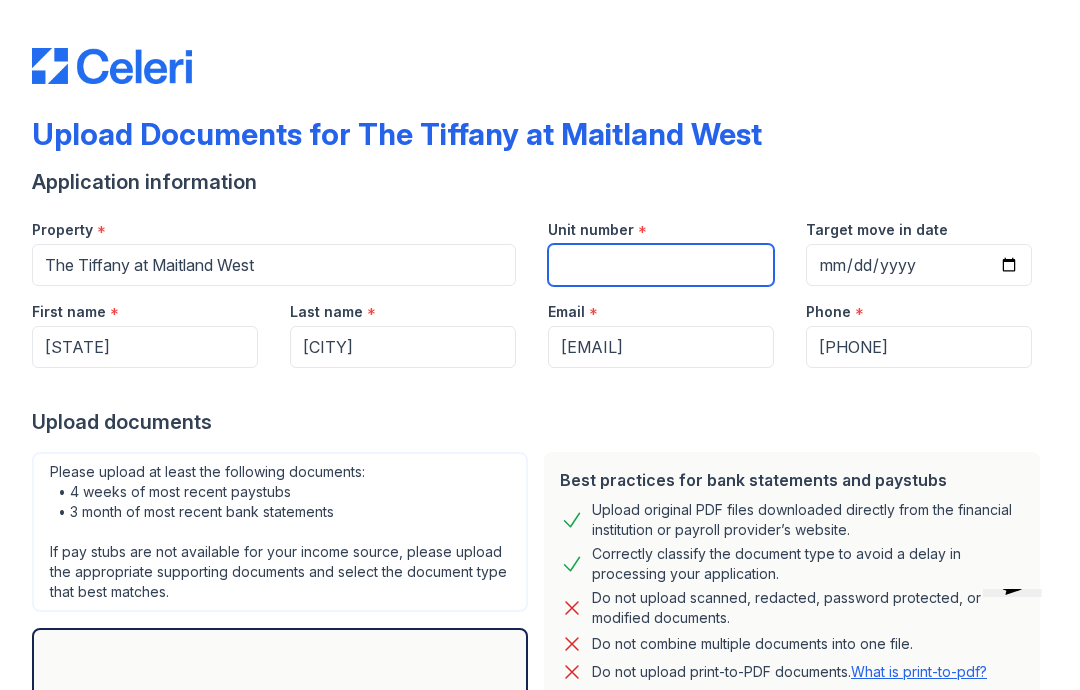 click on "Unit number" at bounding box center [661, 265] 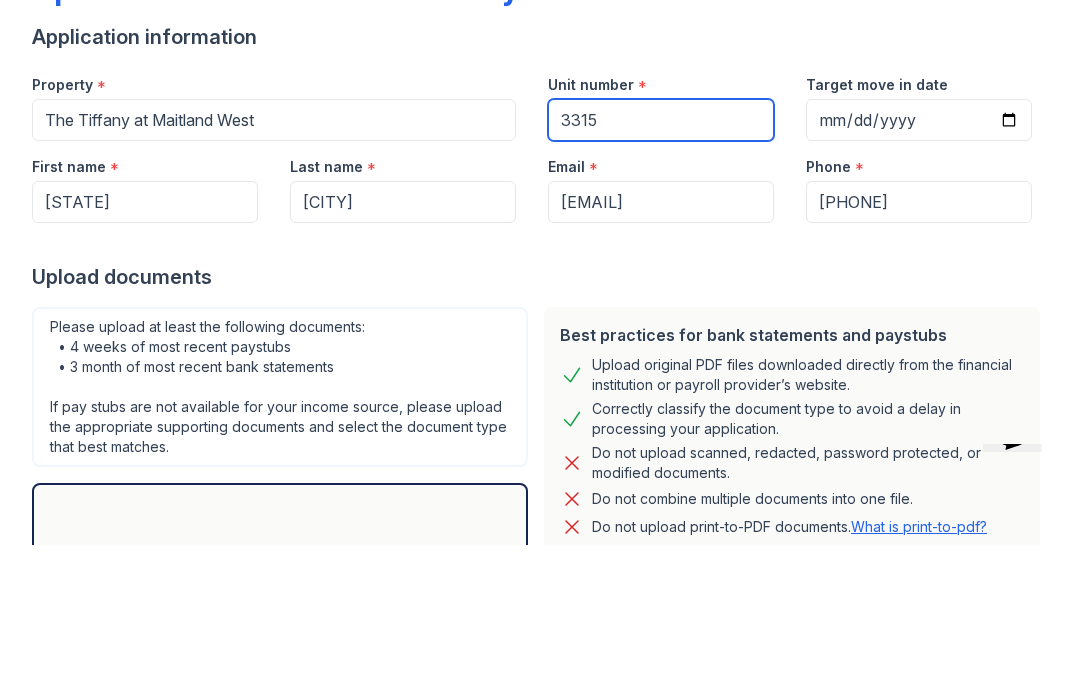 type on "3315" 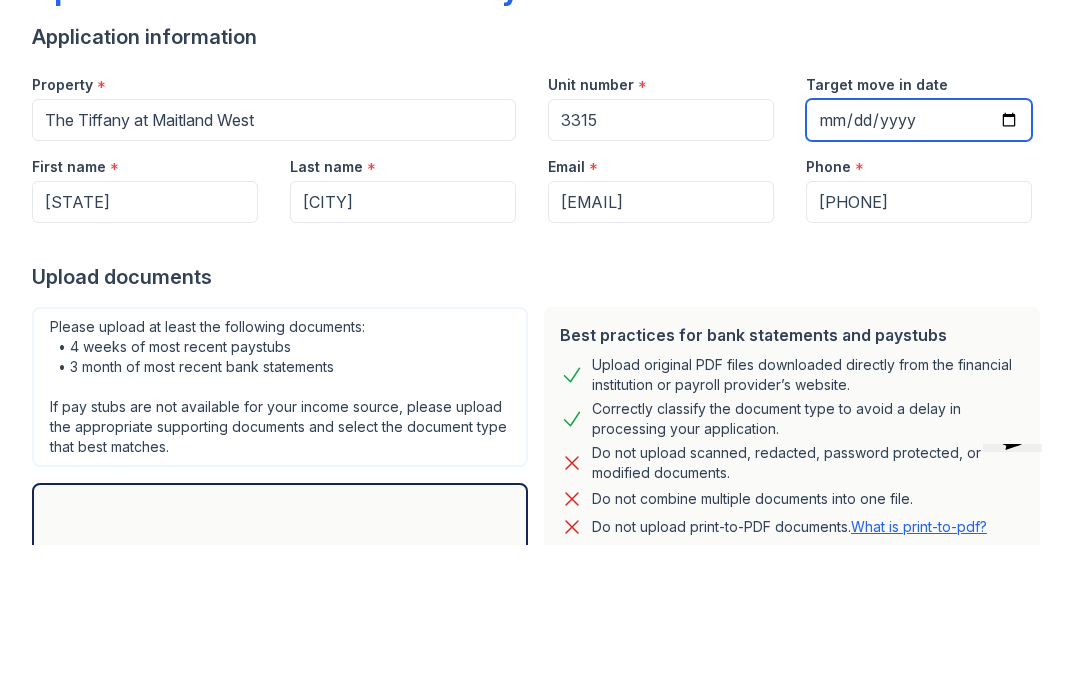 click on "Target move in date" at bounding box center (919, 265) 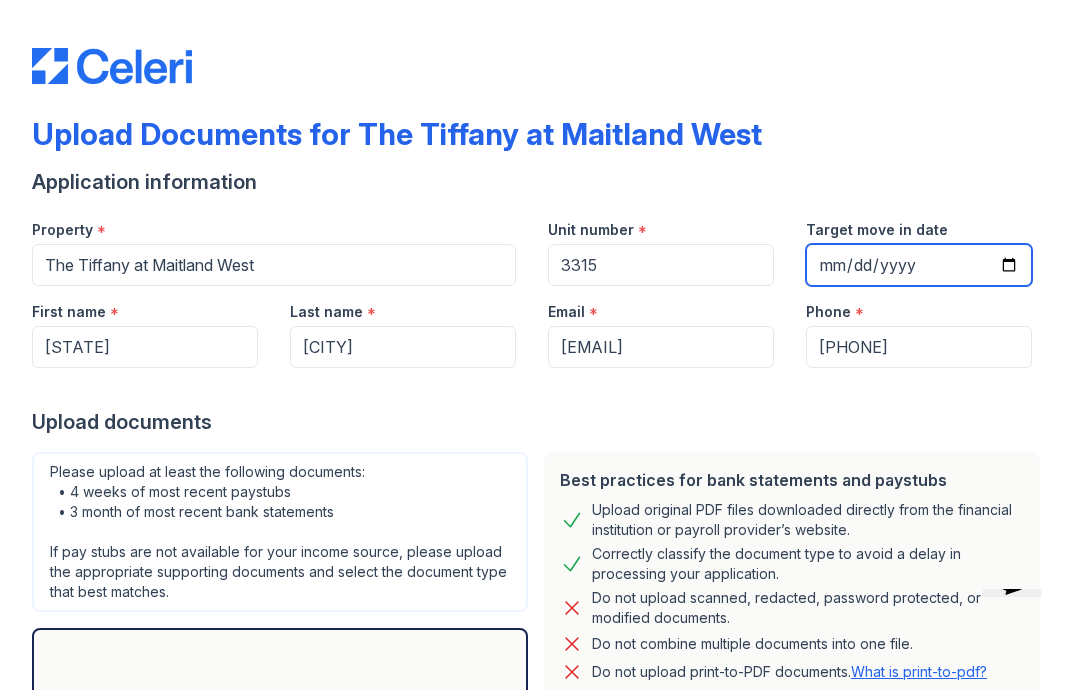 type on "[YEAR]-[MONTH]-[DAY]" 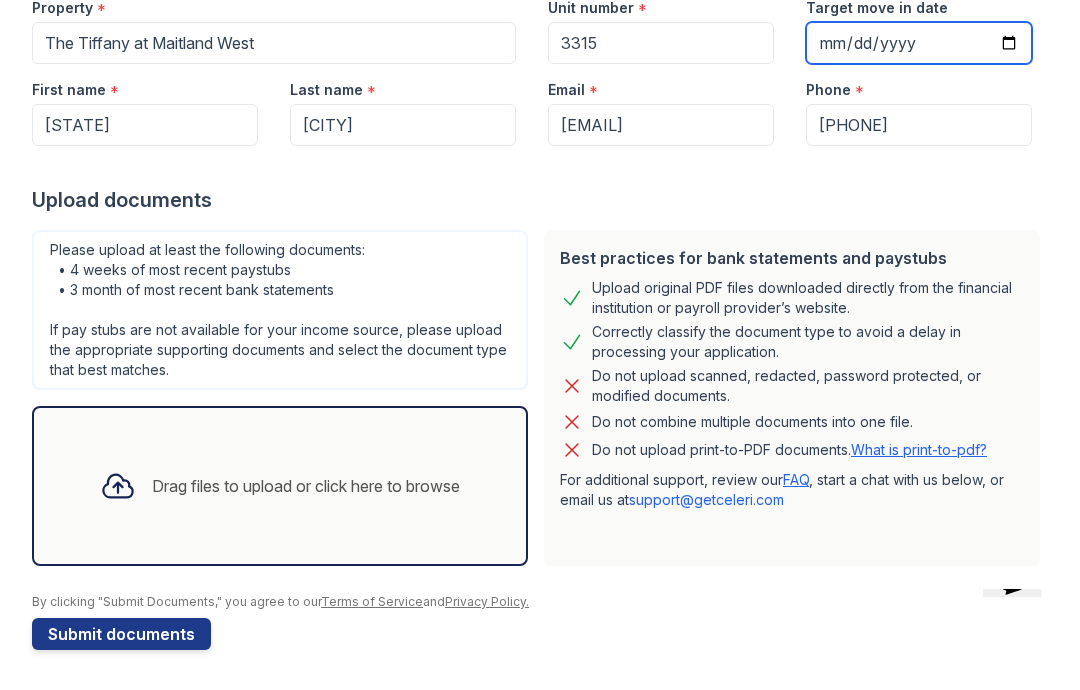scroll, scrollTop: 222, scrollLeft: 0, axis: vertical 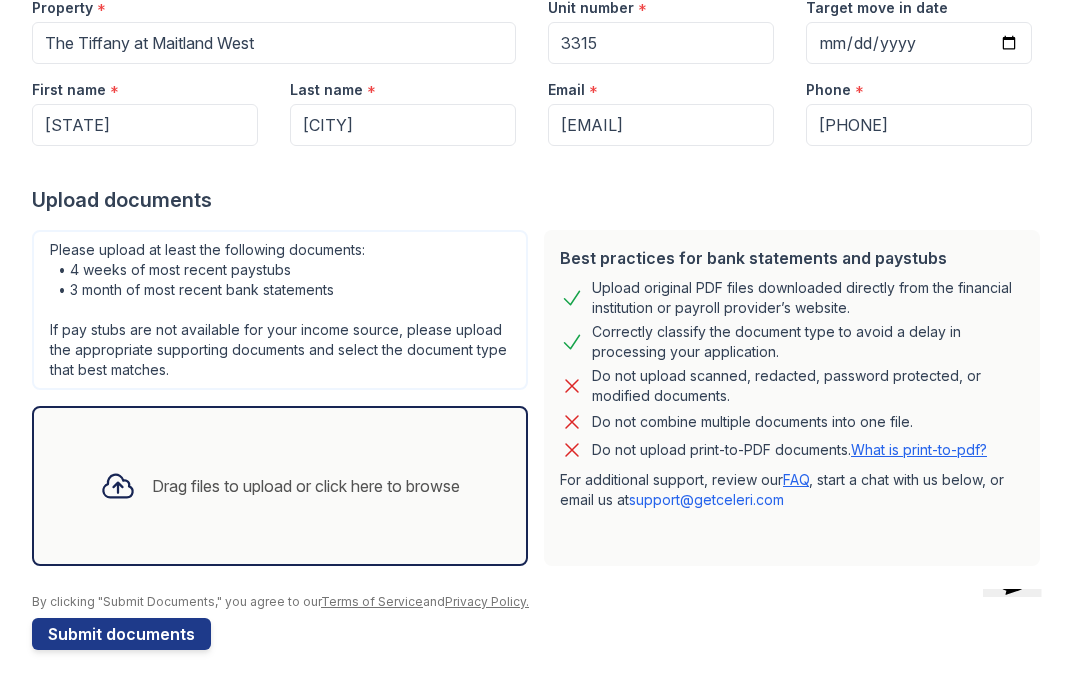 click on "Drag files to upload or click here to browse" at bounding box center [306, 486] 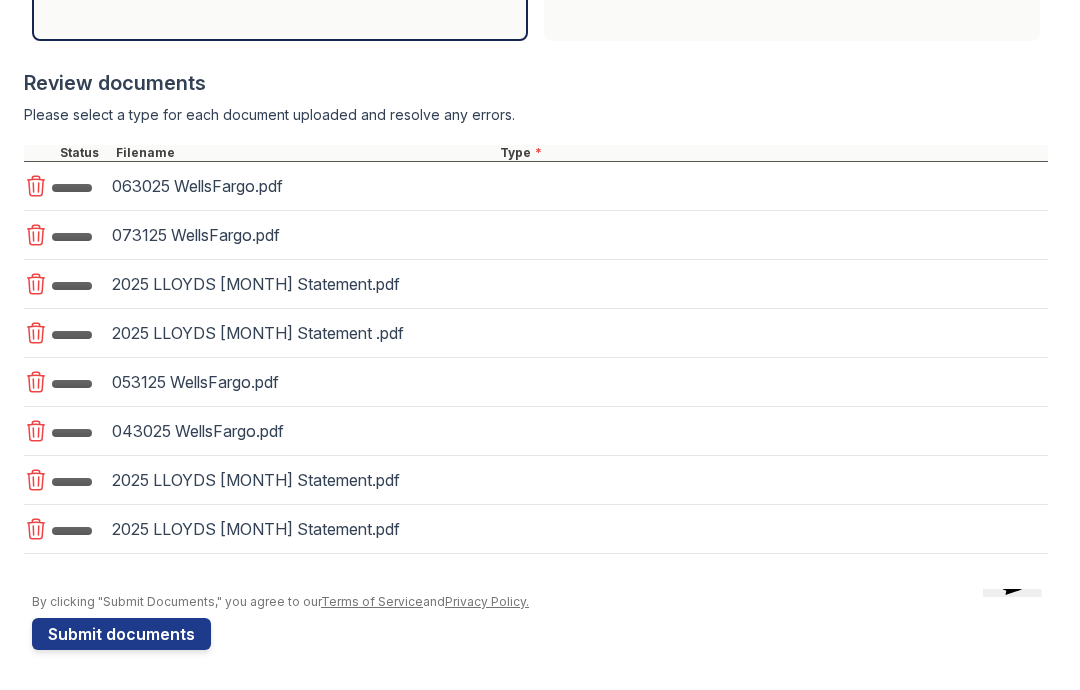 scroll, scrollTop: 749, scrollLeft: 0, axis: vertical 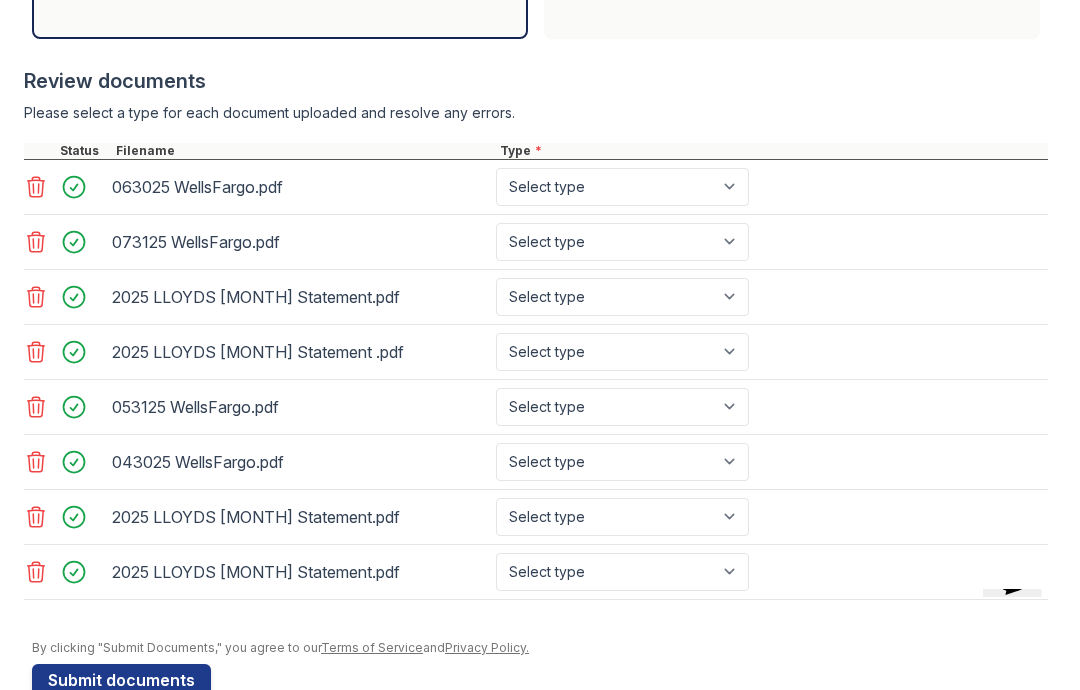 click 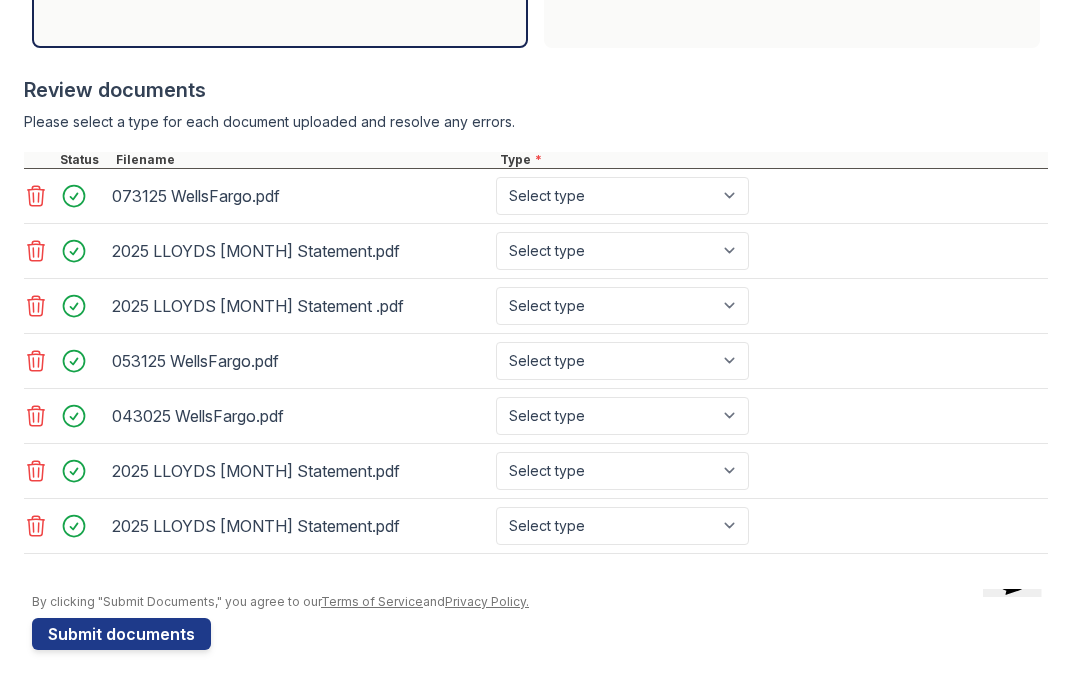 scroll, scrollTop: 740, scrollLeft: 0, axis: vertical 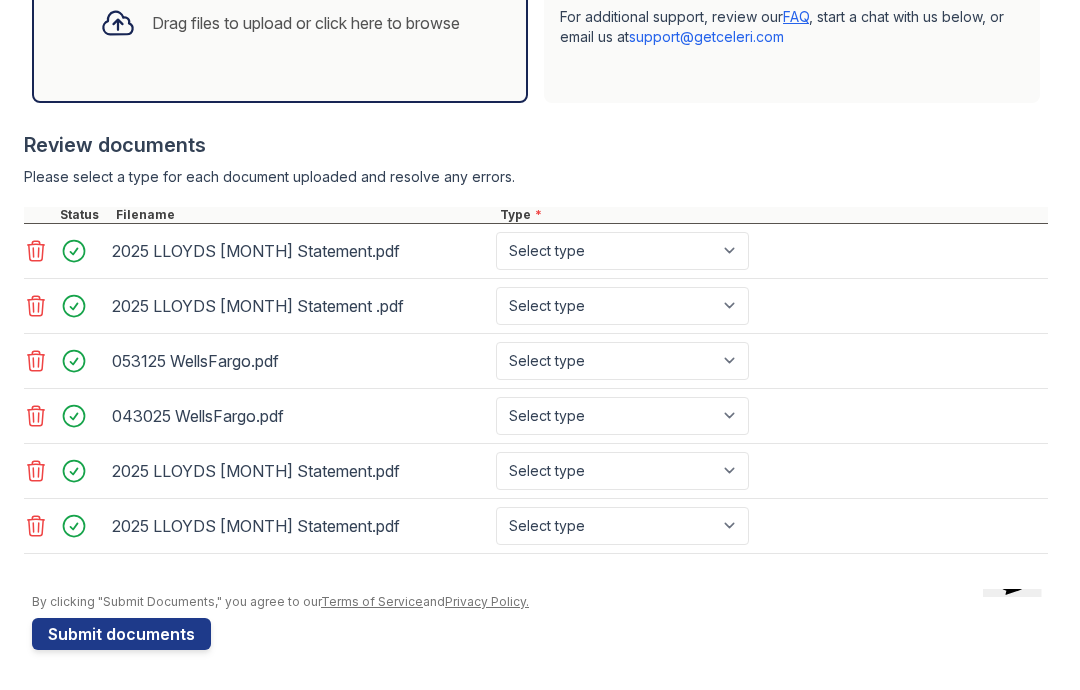 click 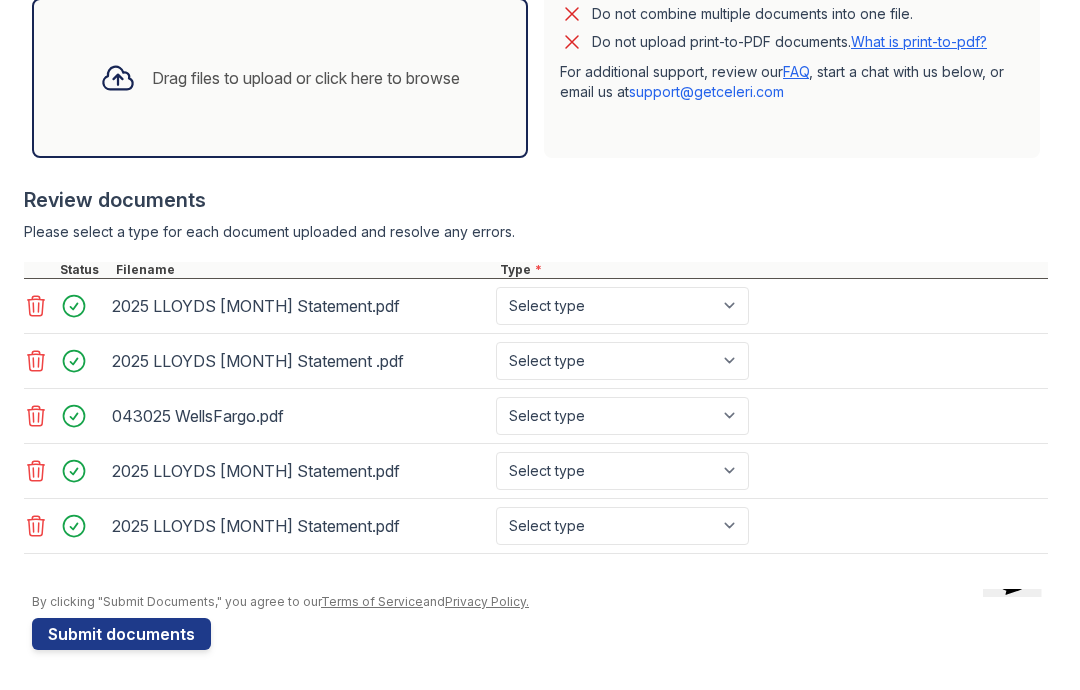 click 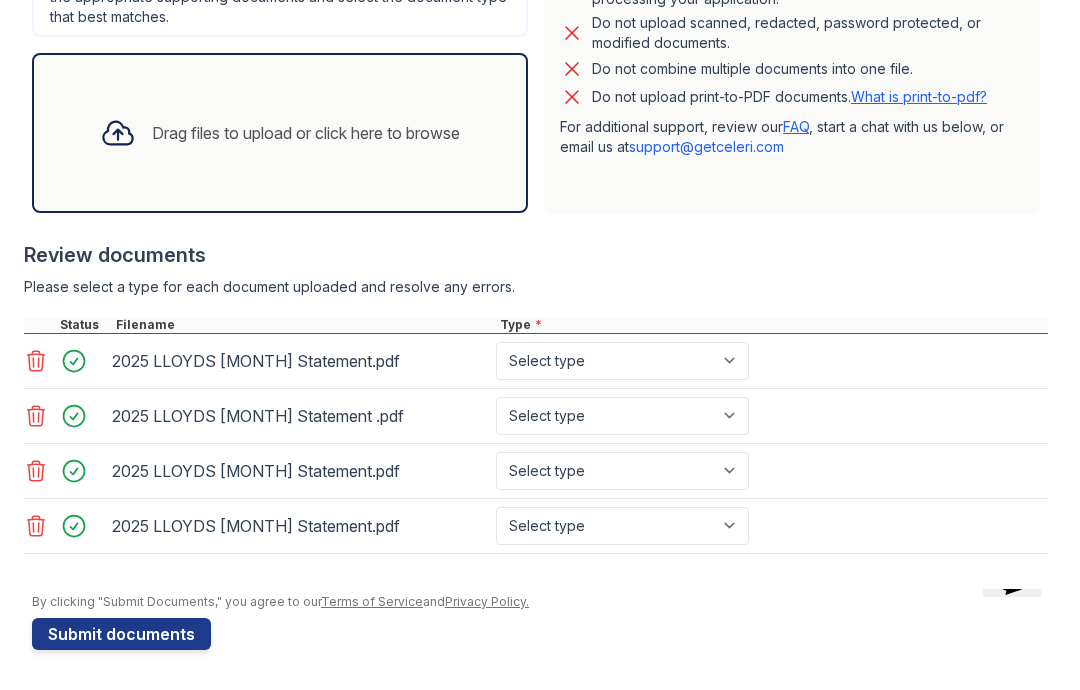 click on "Drag files to upload or click here to browse" at bounding box center [280, 133] 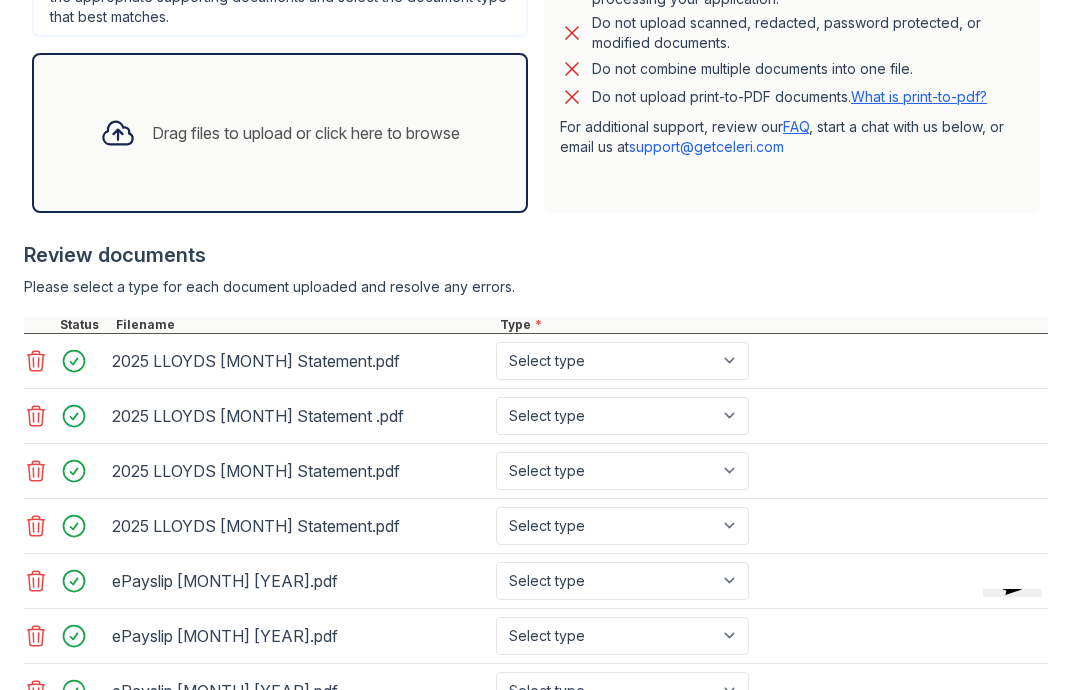 click on "Select type
Paystub
Bank Statement
Offer Letter
Tax Documents
Benefit Award Letter
Investment Account Statement
Other" at bounding box center [622, 361] 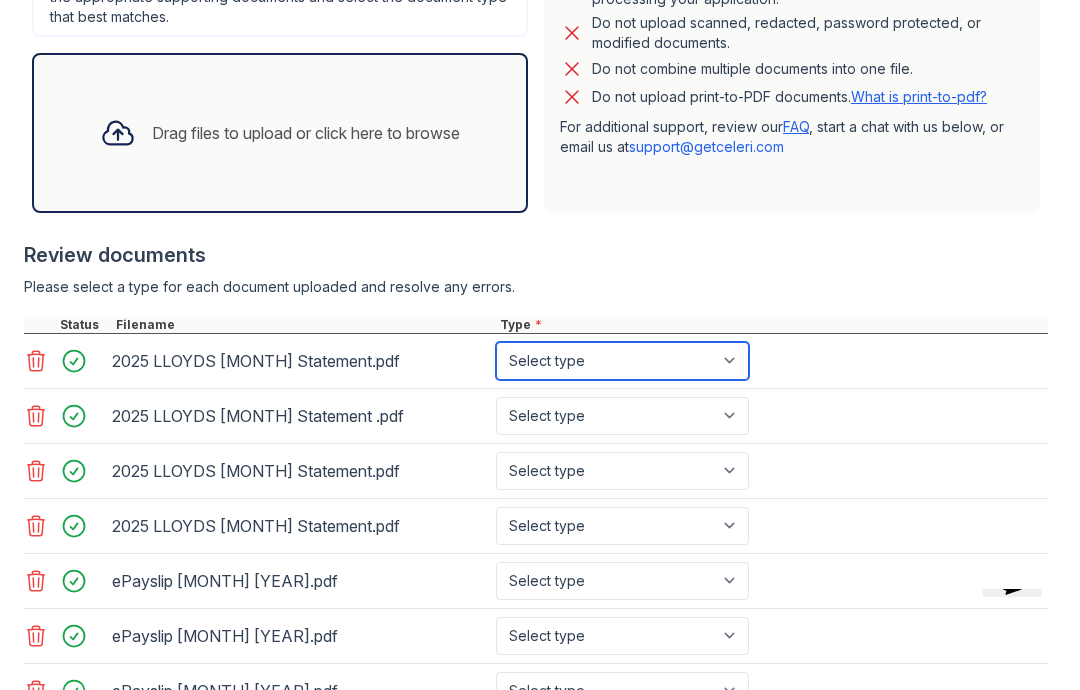 select on "bank_statement" 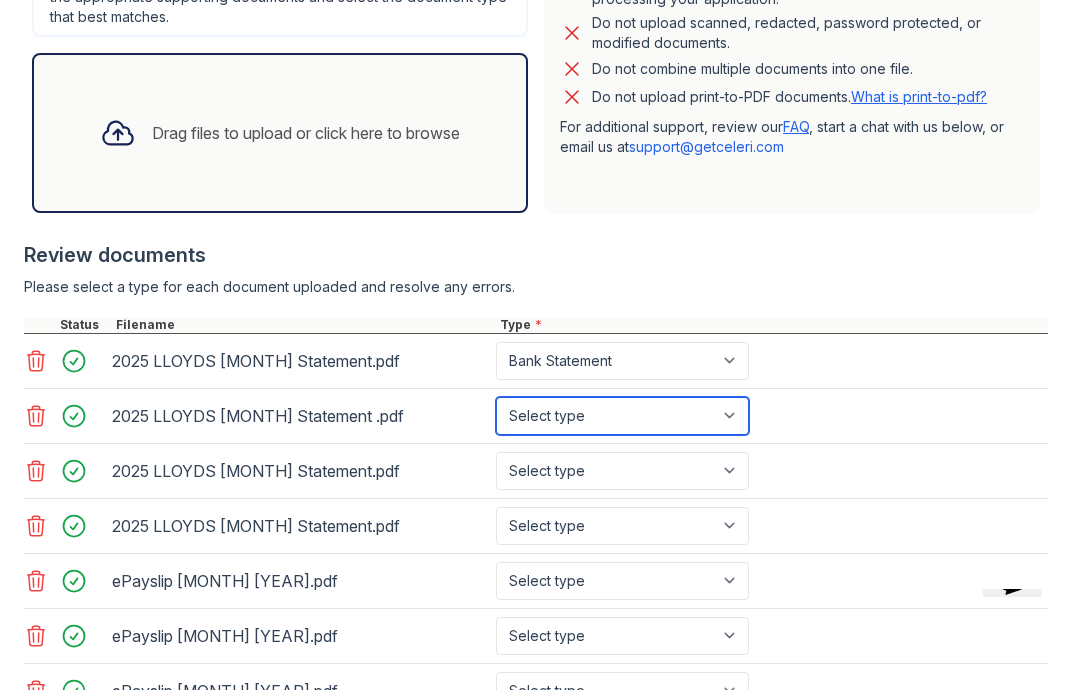 click on "Select type
Paystub
Bank Statement
Offer Letter
Tax Documents
Benefit Award Letter
Investment Account Statement
Other" at bounding box center [622, 416] 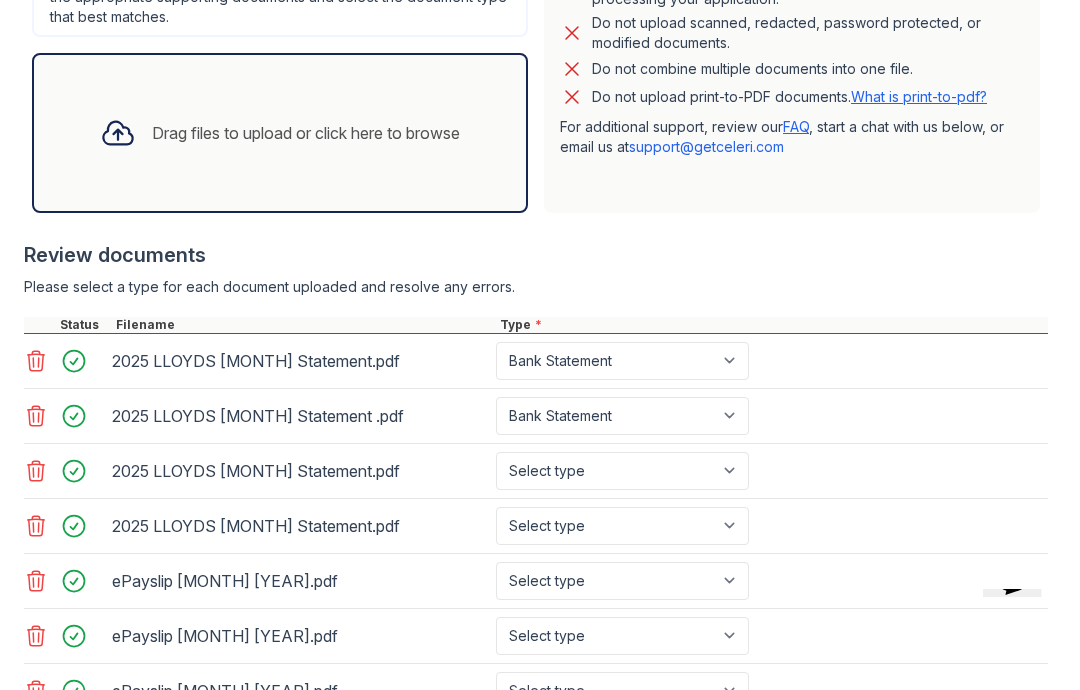 click on "Select type
Paystub
Bank Statement
Offer Letter
Tax Documents
Benefit Award Letter
Investment Account Statement
Other" at bounding box center [622, 471] 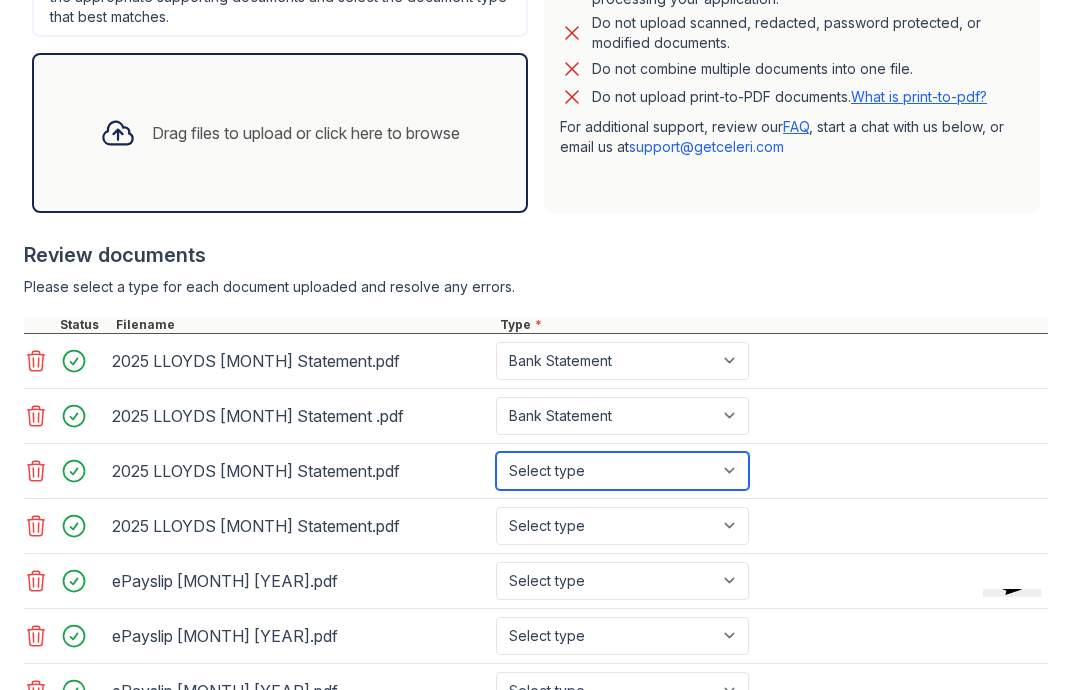 select on "bank_statement" 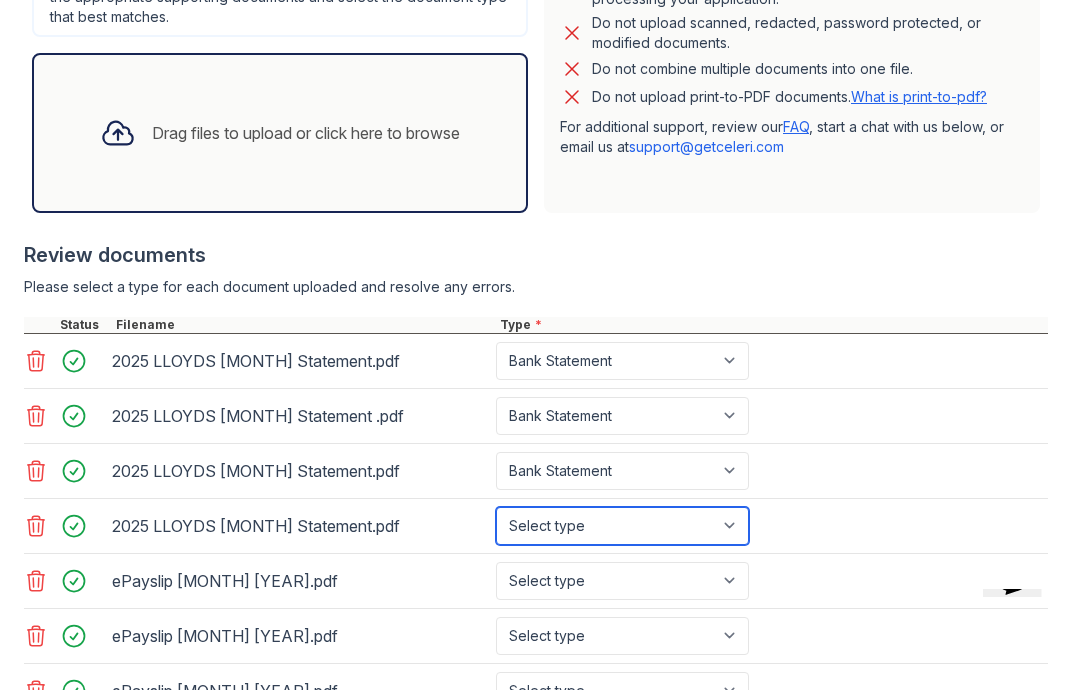 click on "Select type
Paystub
Bank Statement
Offer Letter
Tax Documents
Benefit Award Letter
Investment Account Statement
Other" at bounding box center (622, 526) 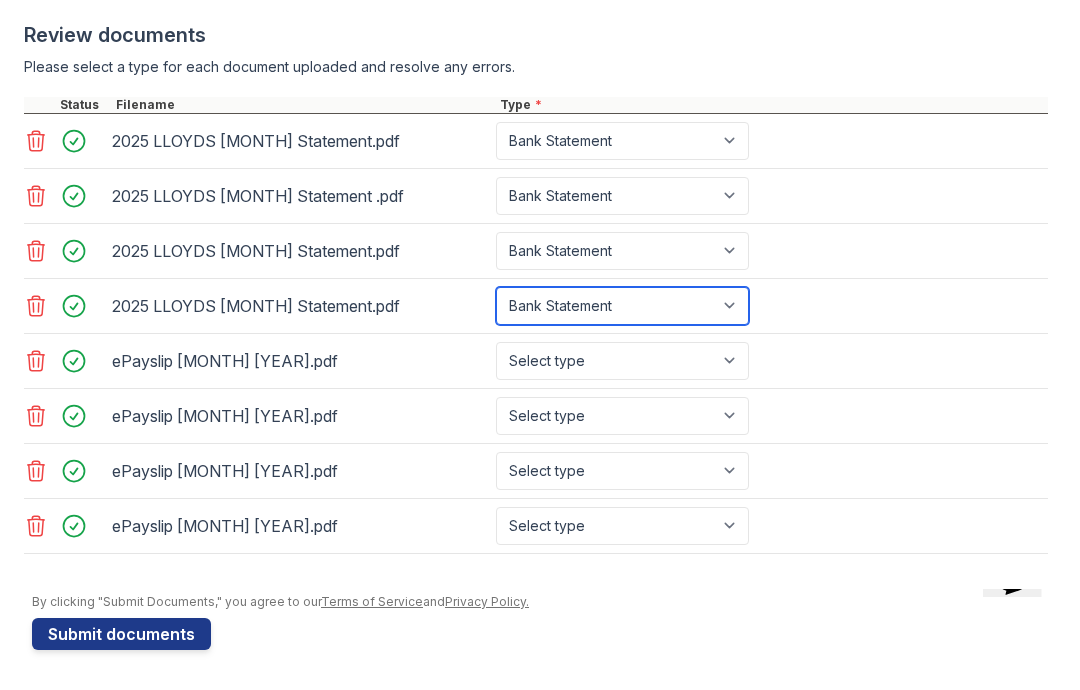 scroll, scrollTop: 795, scrollLeft: 0, axis: vertical 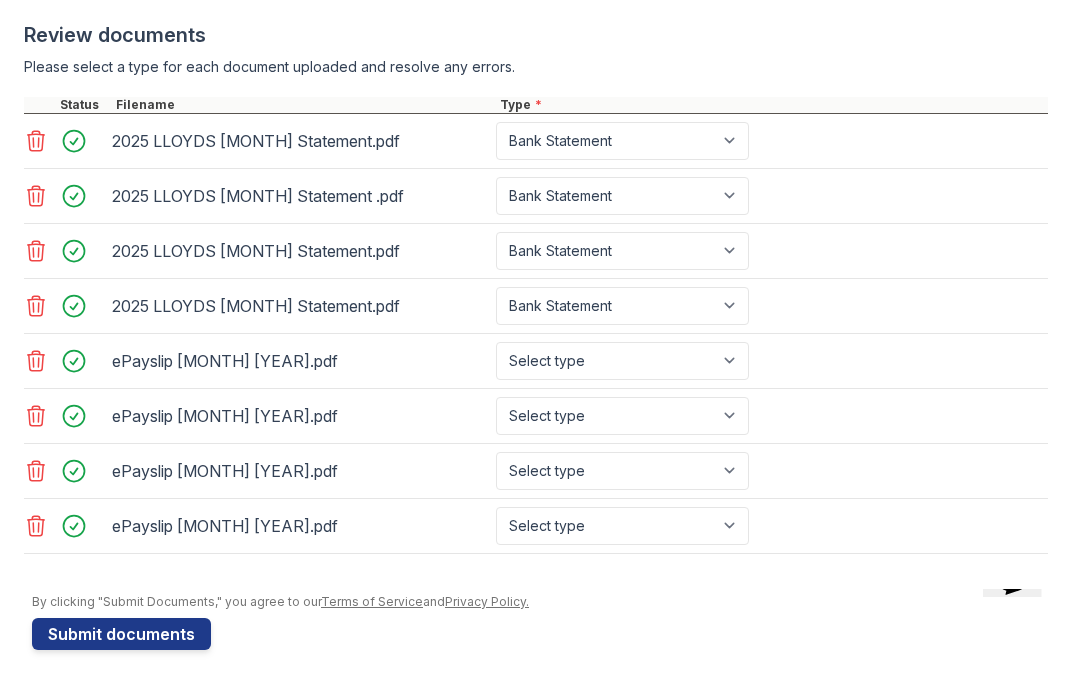 click on "Select type
Paystub
Bank Statement
Offer Letter
Tax Documents
Benefit Award Letter
Investment Account Statement
Other" at bounding box center [622, 361] 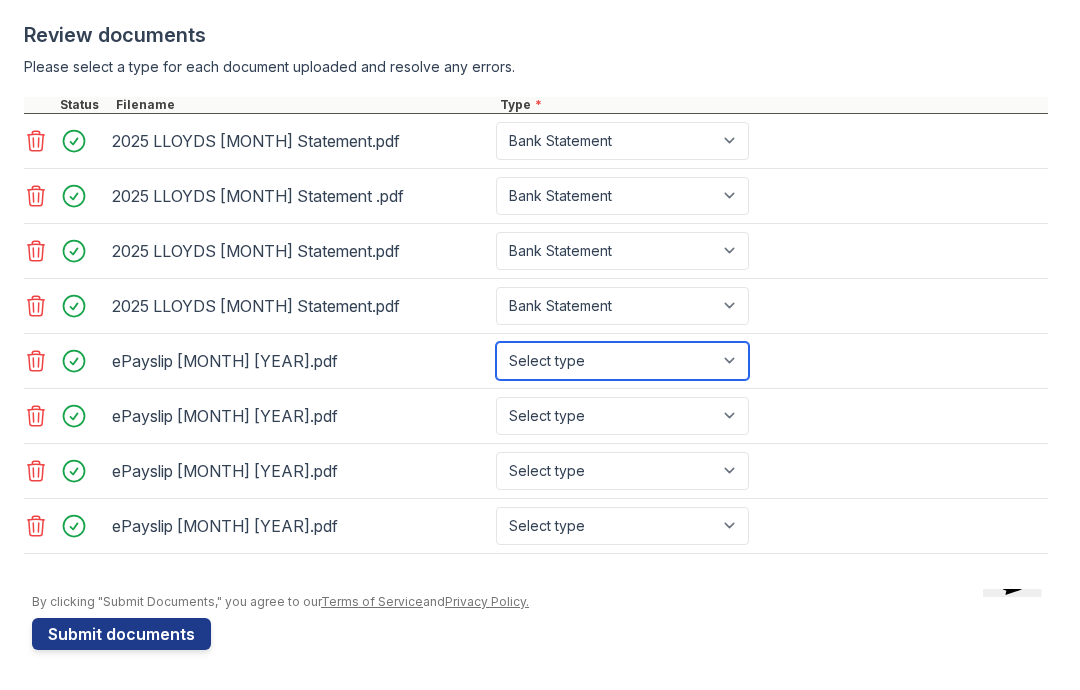 select on "paystub" 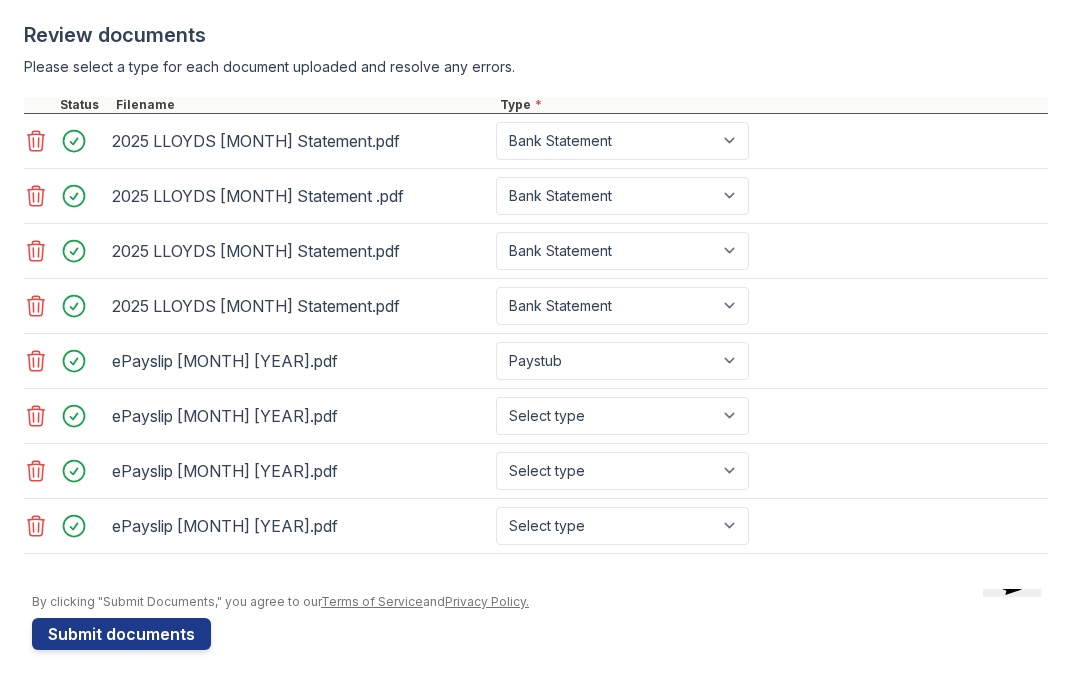 click on "Select type
Paystub
Bank Statement
Offer Letter
Tax Documents
Benefit Award Letter
Investment Account Statement
Other" at bounding box center (622, 416) 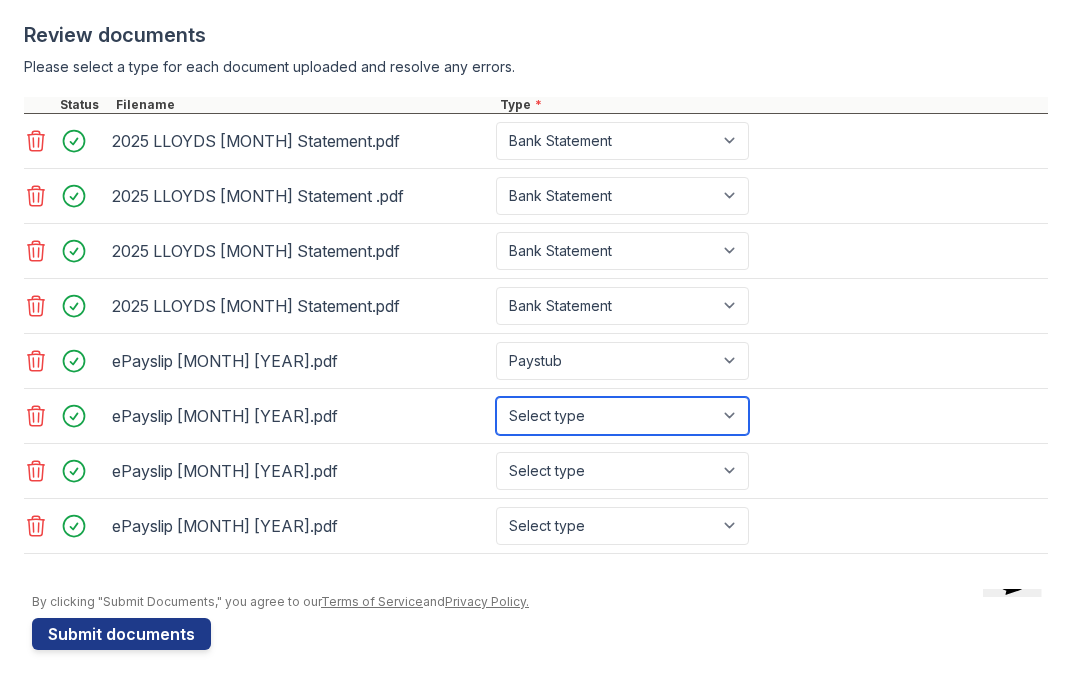 select on "paystub" 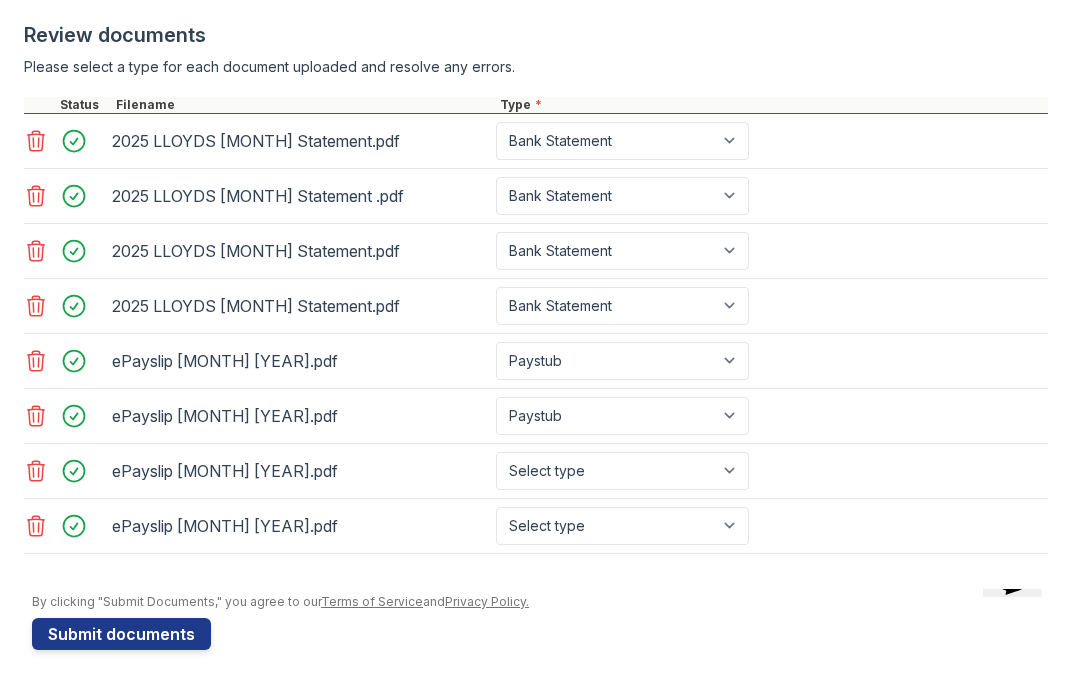 click on "Select type
Paystub
Bank Statement
Offer Letter
Tax Documents
Benefit Award Letter
Investment Account Statement
Other" at bounding box center [622, 471] 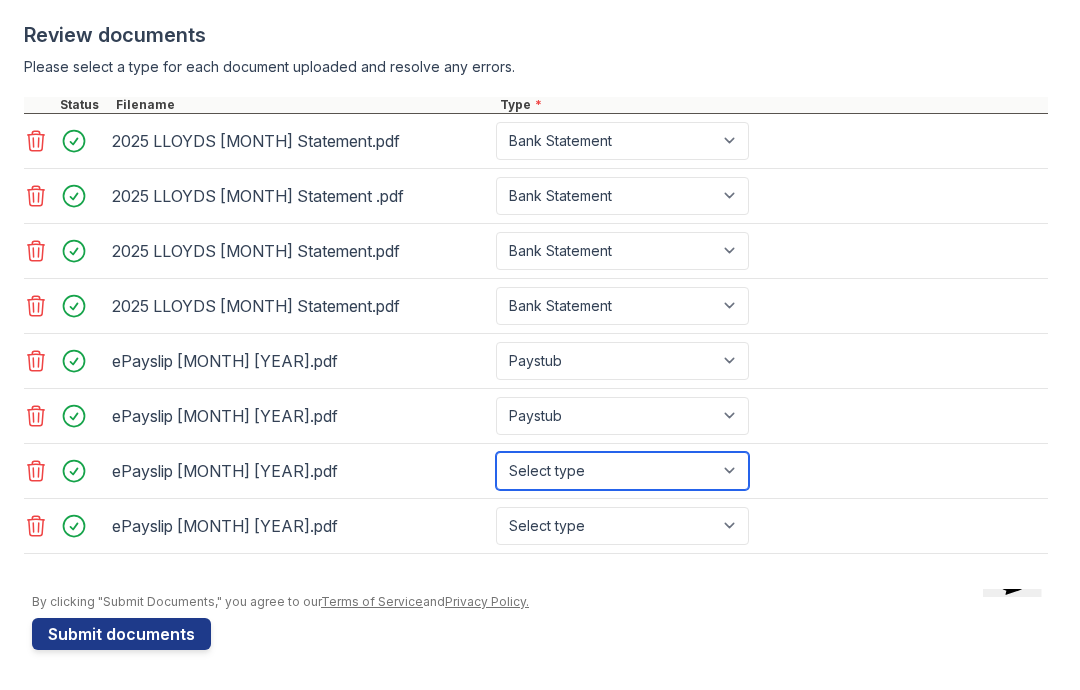 select on "paystub" 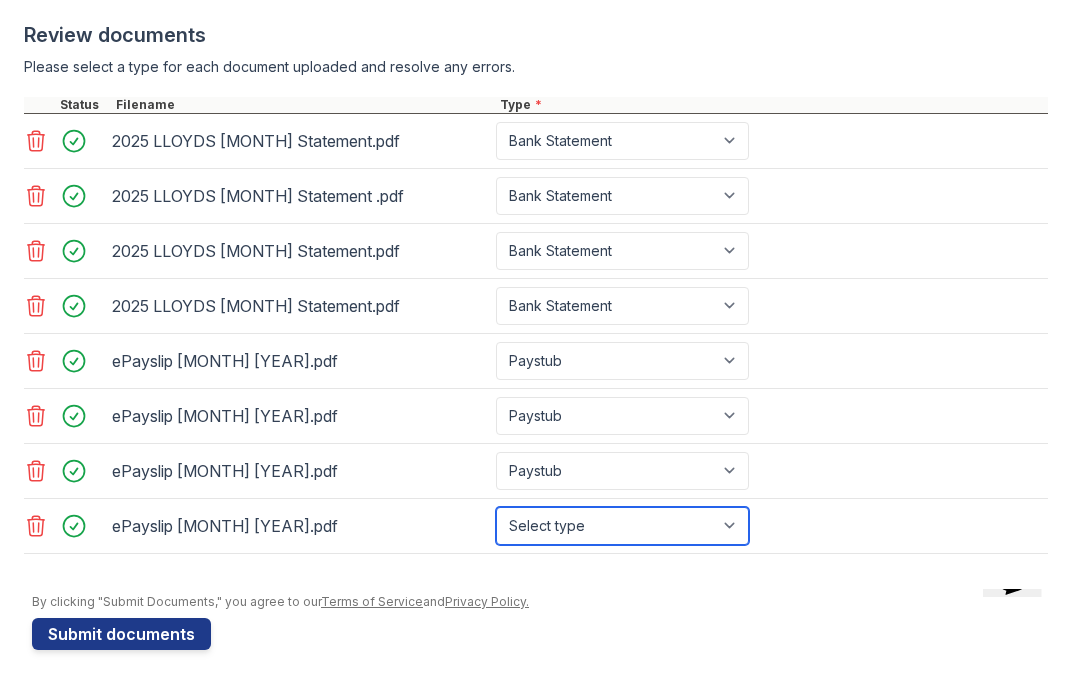 click on "Select type
Paystub
Bank Statement
Offer Letter
Tax Documents
Benefit Award Letter
Investment Account Statement
Other" at bounding box center (622, 526) 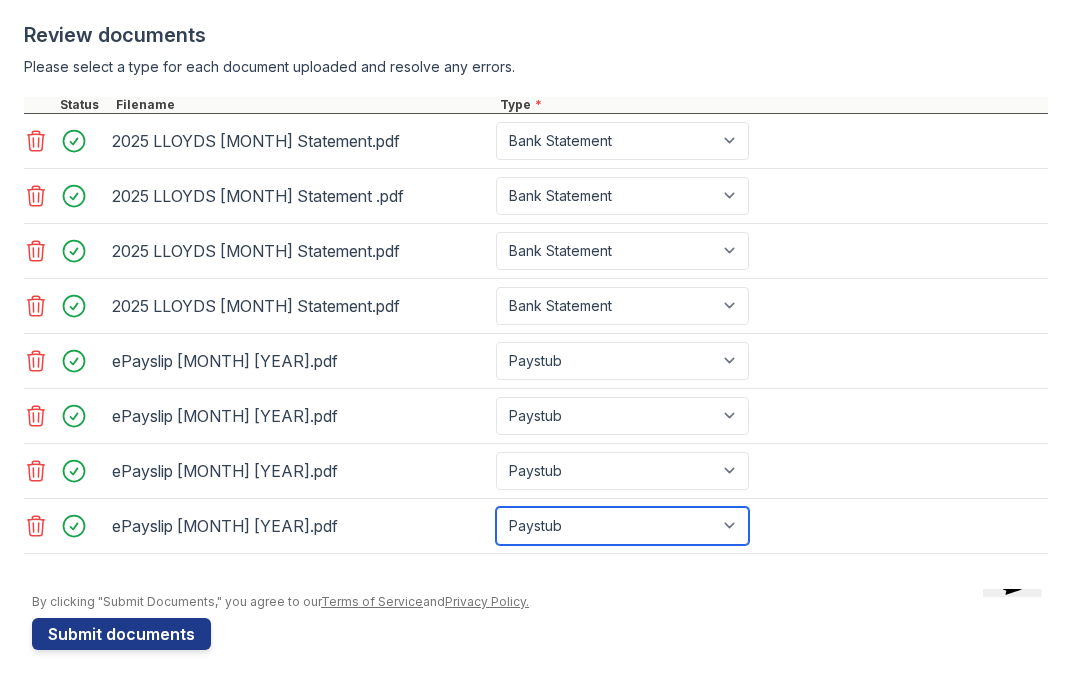 scroll, scrollTop: 795, scrollLeft: 0, axis: vertical 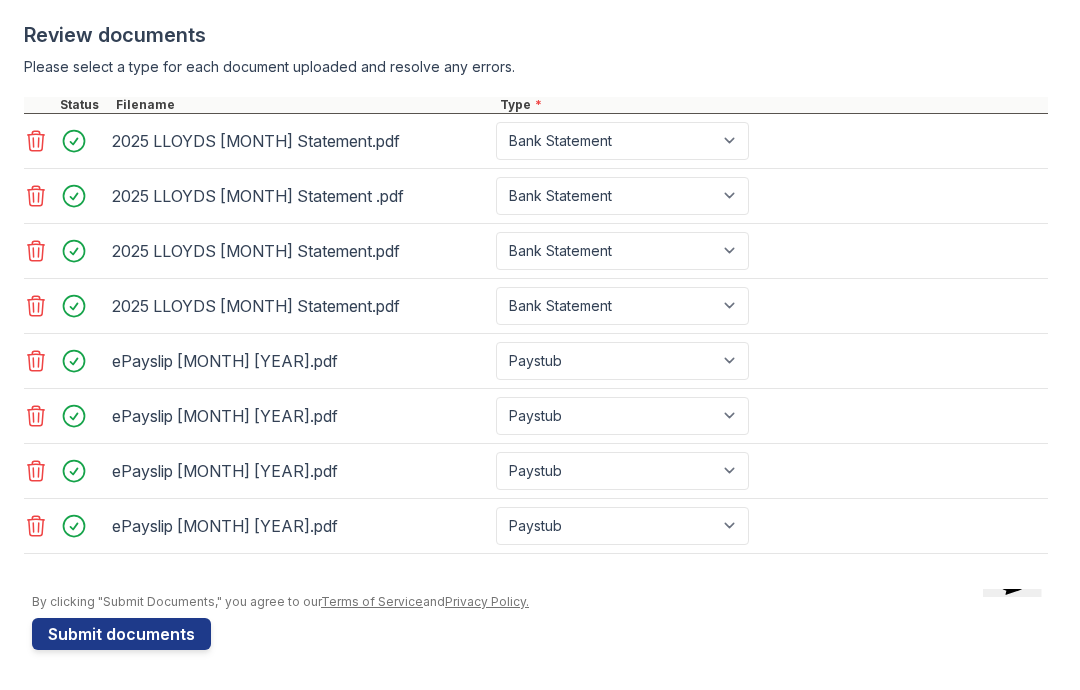 click on "Submit documents" at bounding box center (121, 634) 